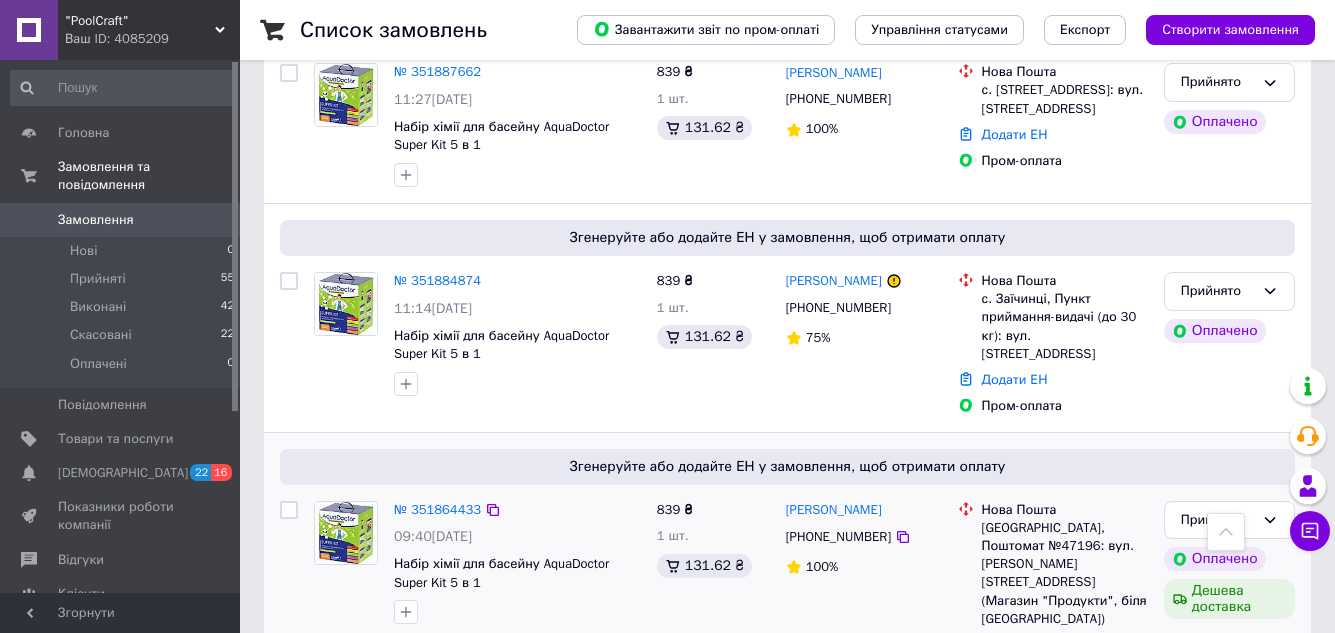 scroll, scrollTop: 600, scrollLeft: 0, axis: vertical 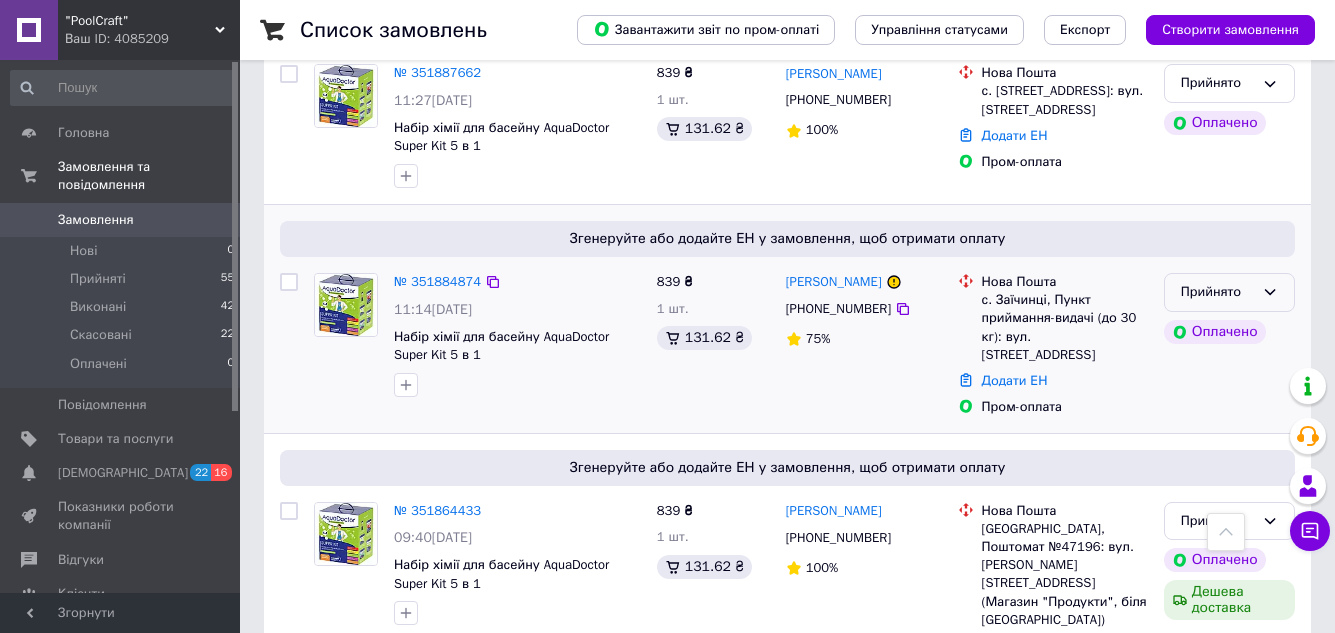 click 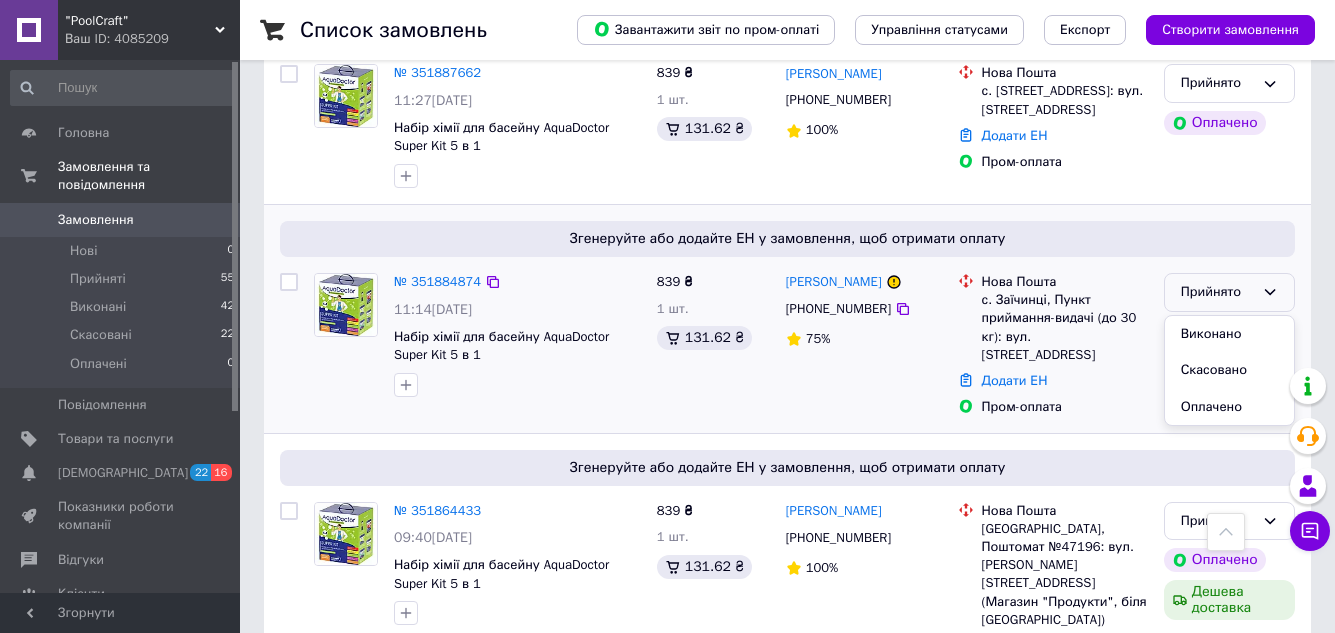 click 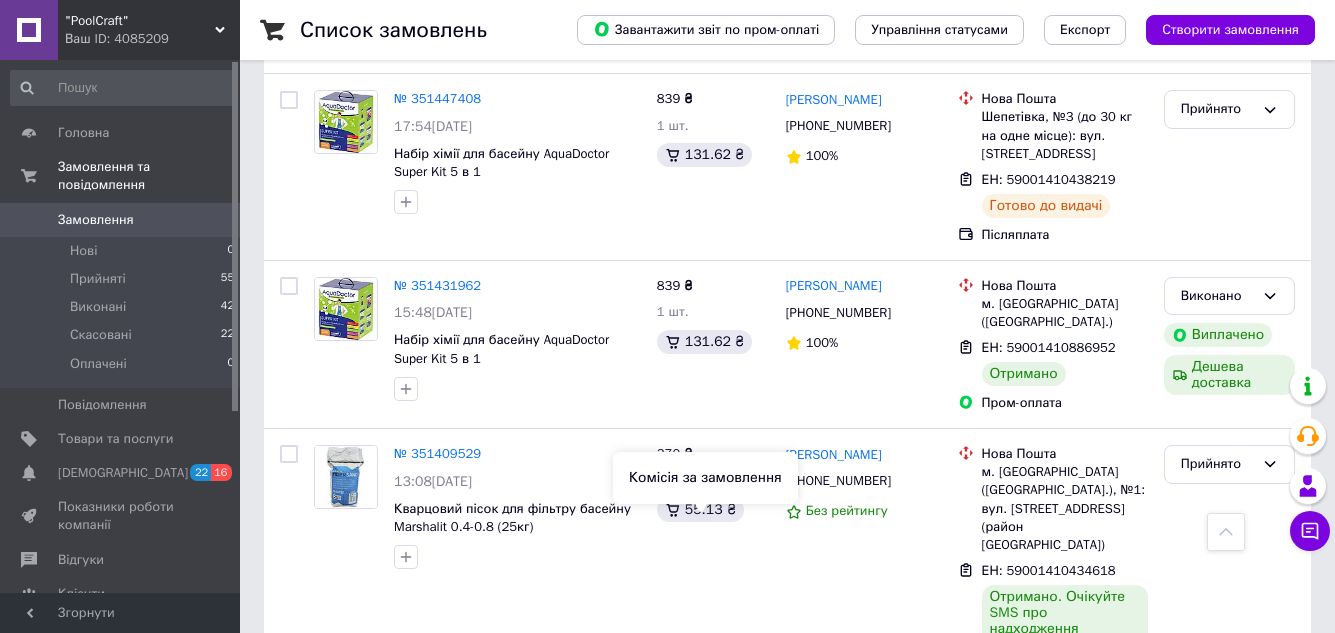 scroll, scrollTop: 3817, scrollLeft: 0, axis: vertical 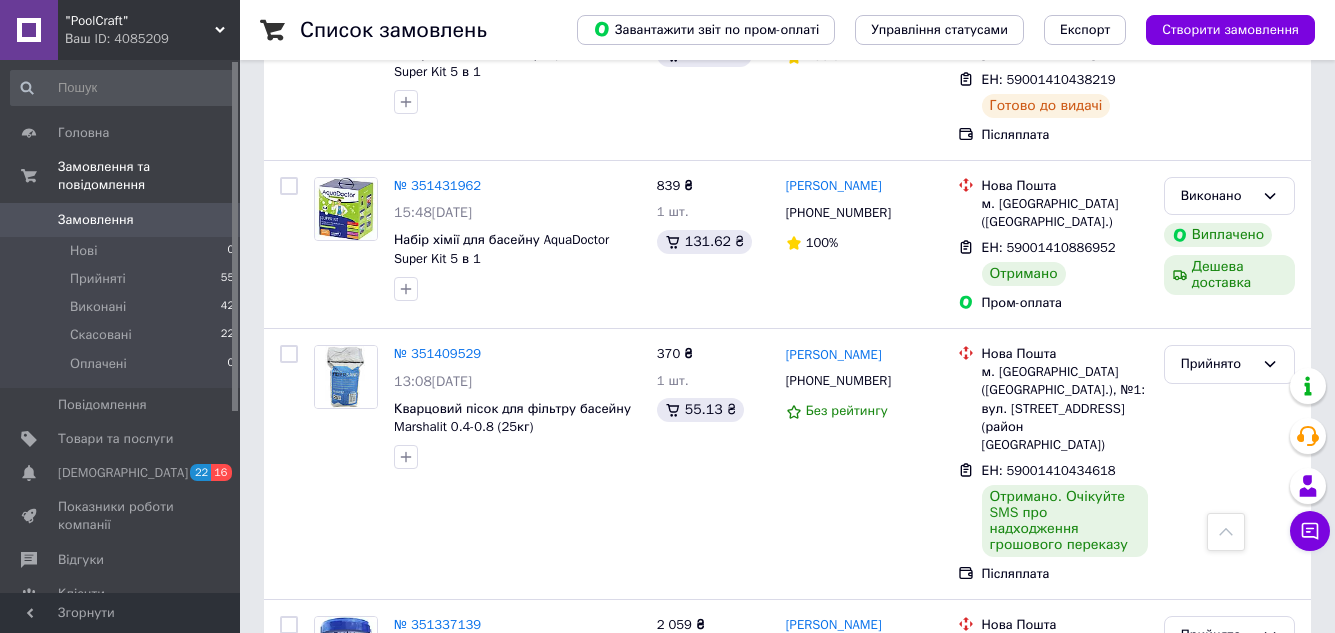 click on "2" at bounding box center (327, 879) 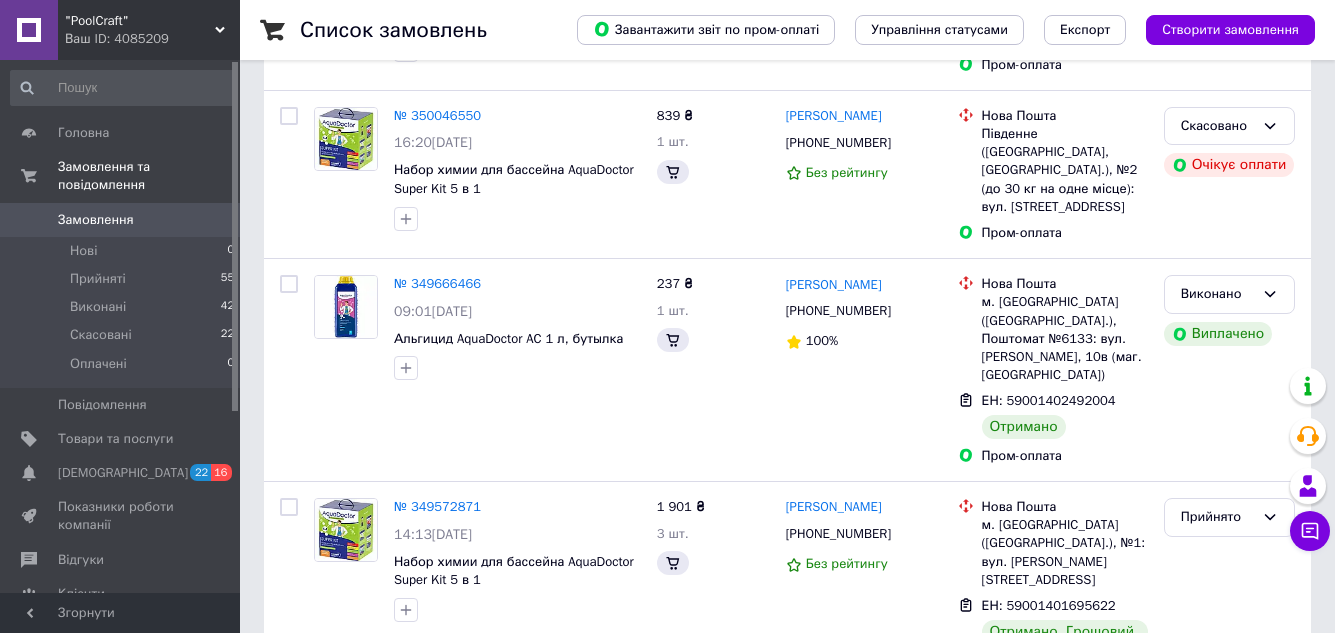 scroll, scrollTop: 0, scrollLeft: 0, axis: both 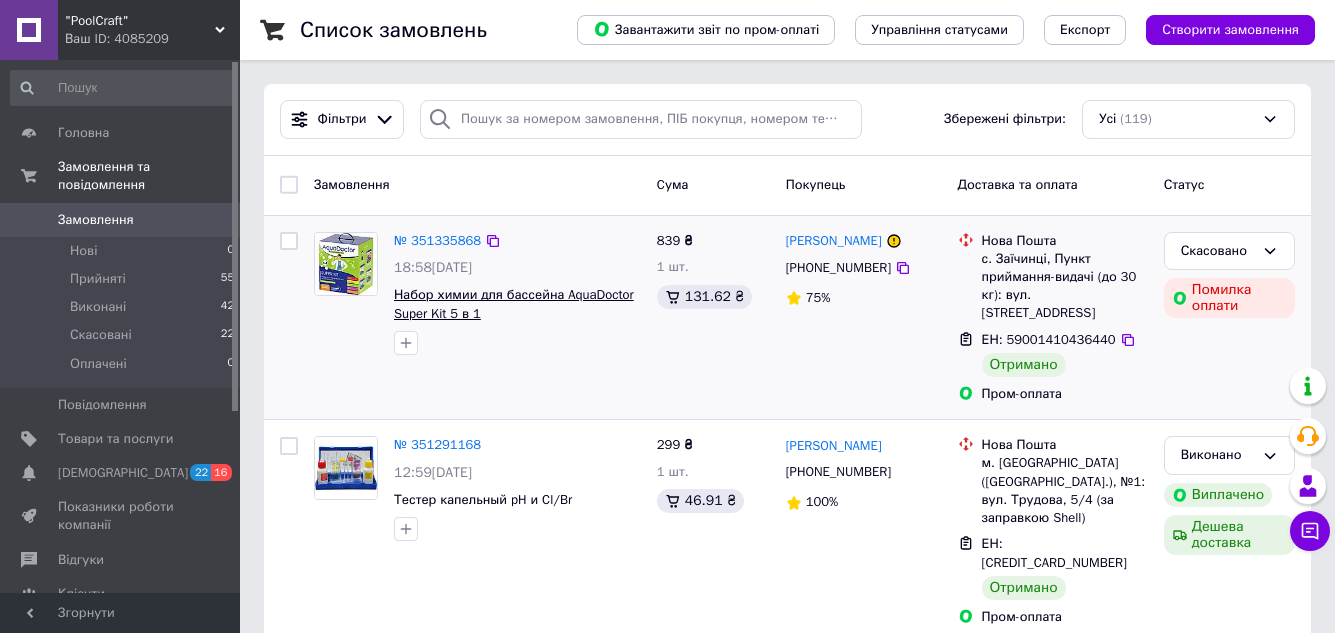 click on "Набор химии для бассейна AquaDoctor Super Kit 5 в 1" at bounding box center (514, 304) 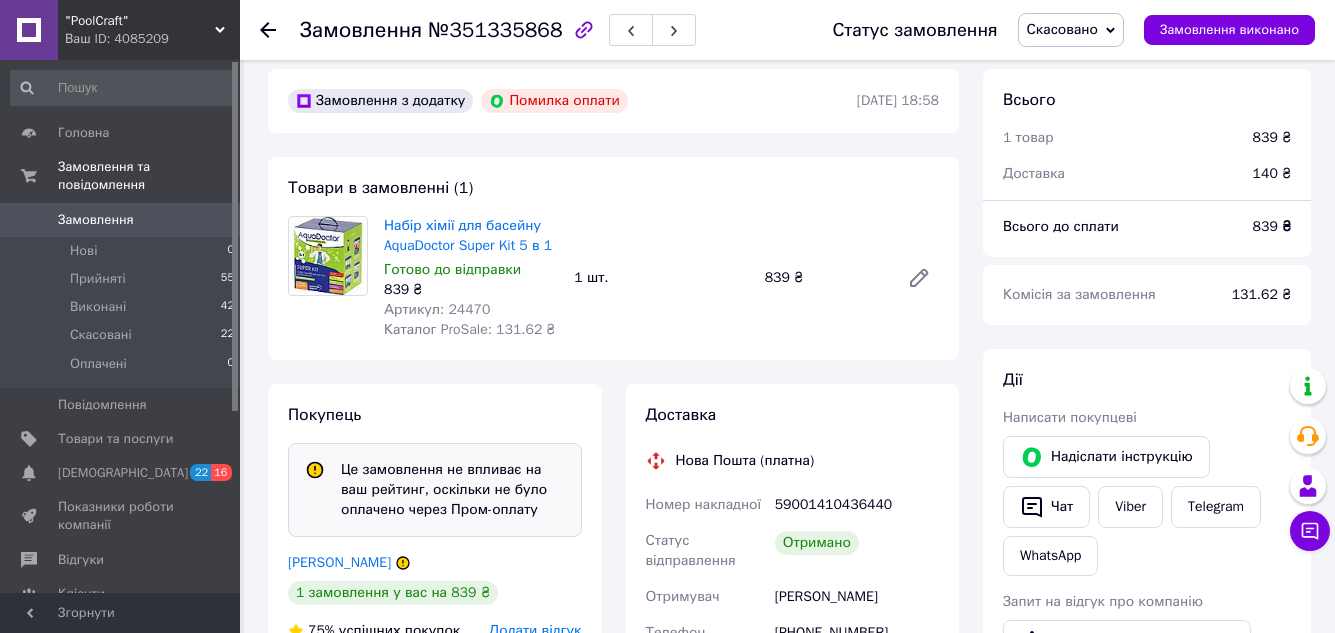 scroll, scrollTop: 0, scrollLeft: 0, axis: both 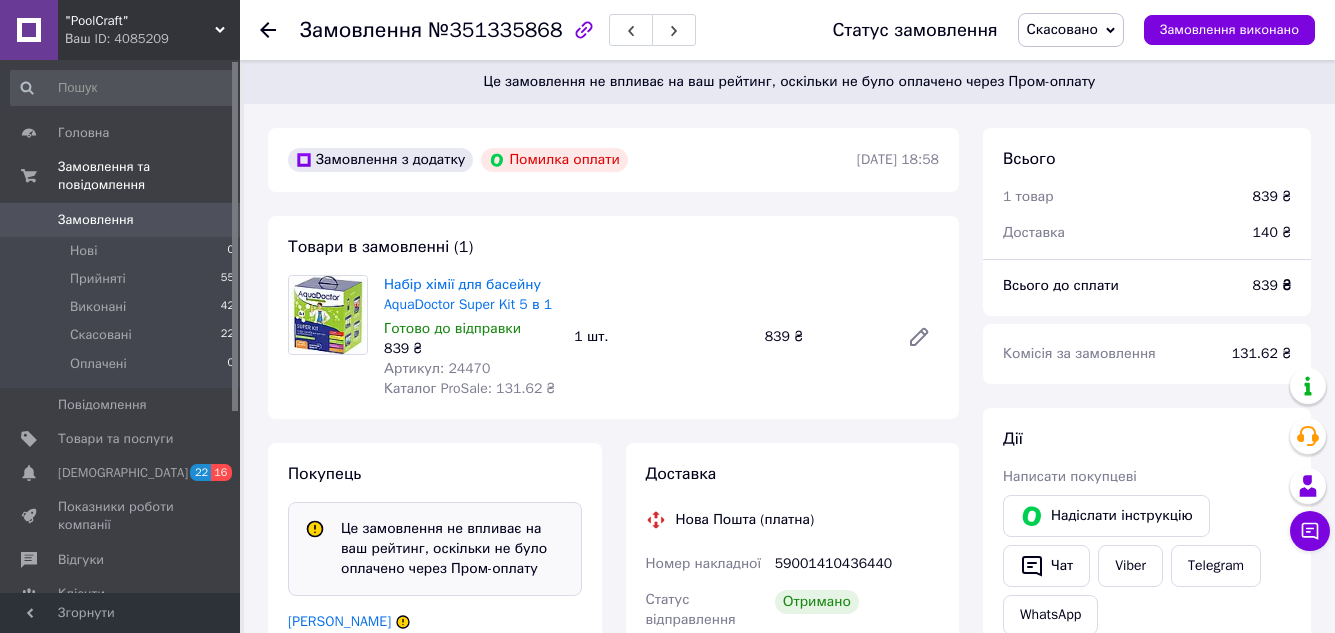 click 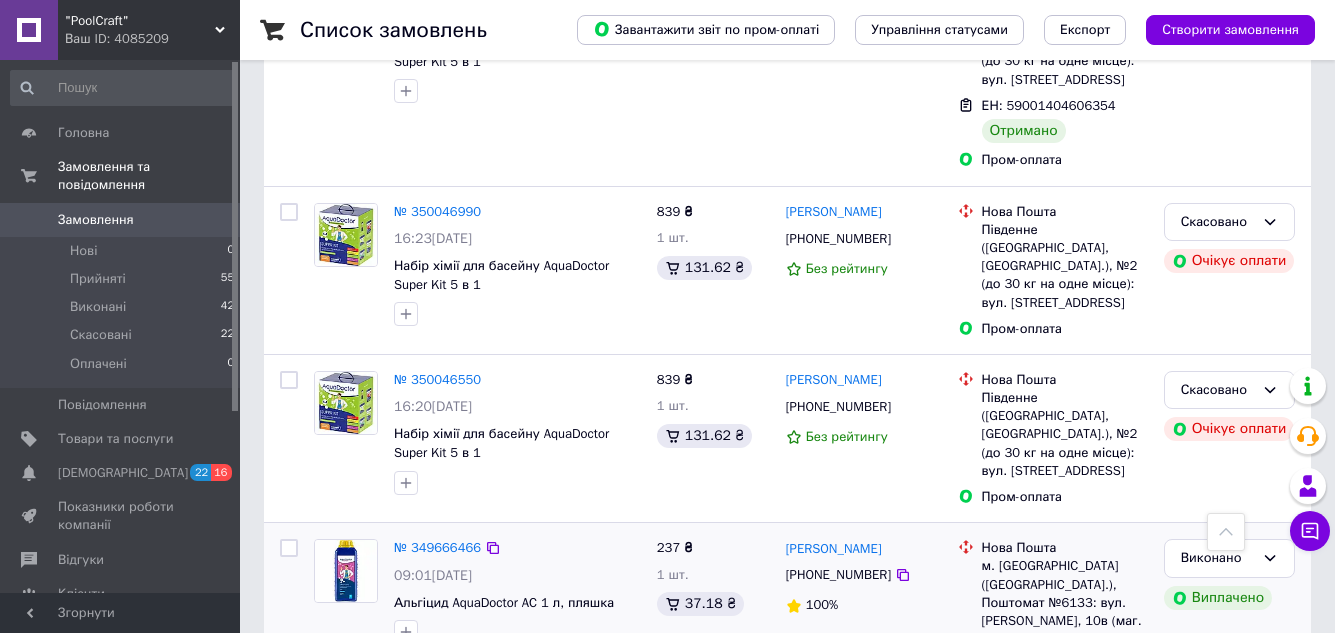 scroll, scrollTop: 3634, scrollLeft: 0, axis: vertical 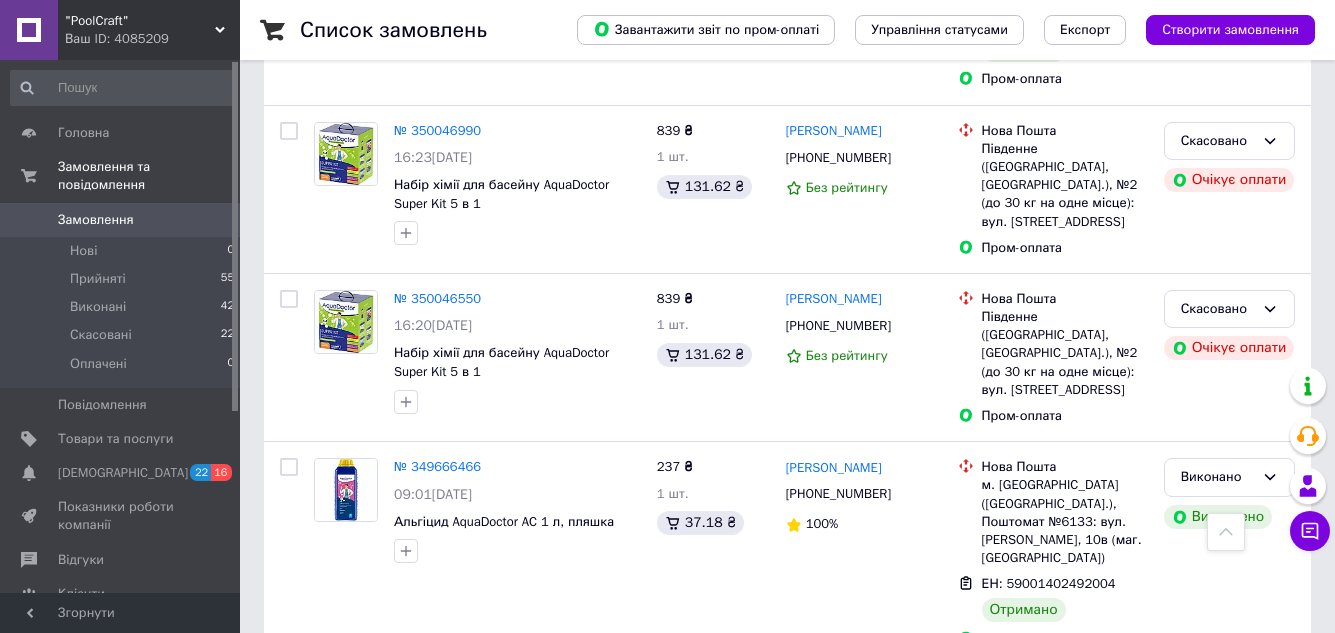 click on "1" at bounding box center (404, 930) 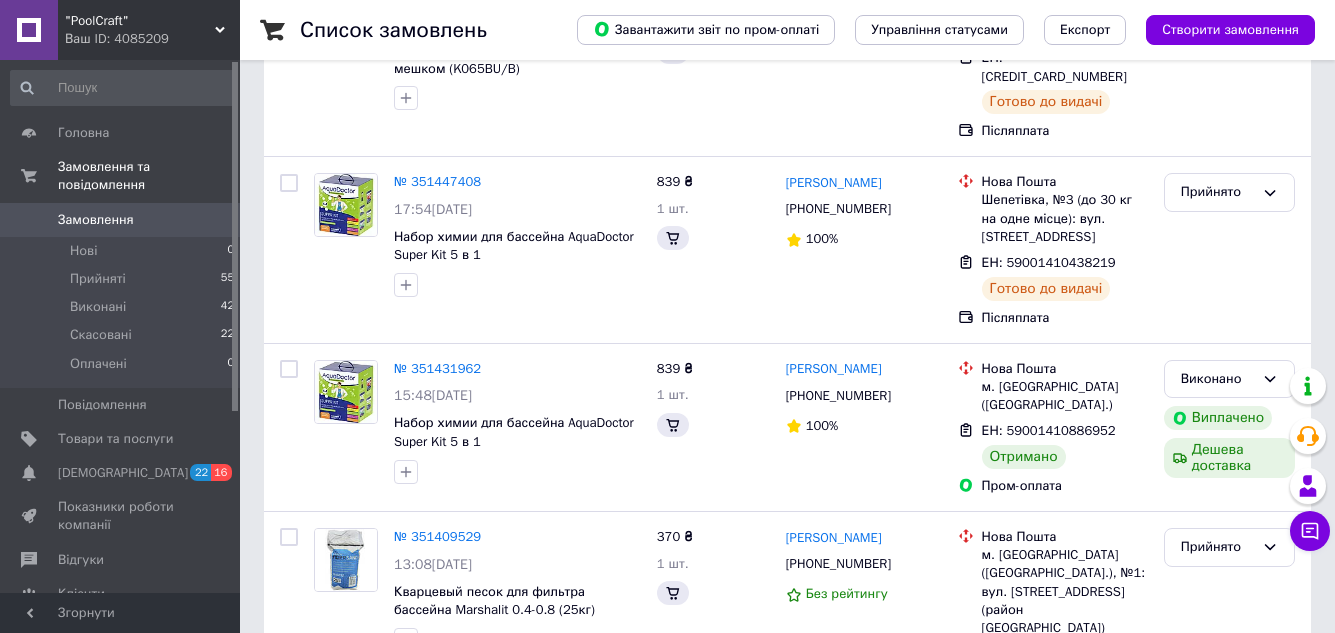 scroll, scrollTop: 0, scrollLeft: 0, axis: both 